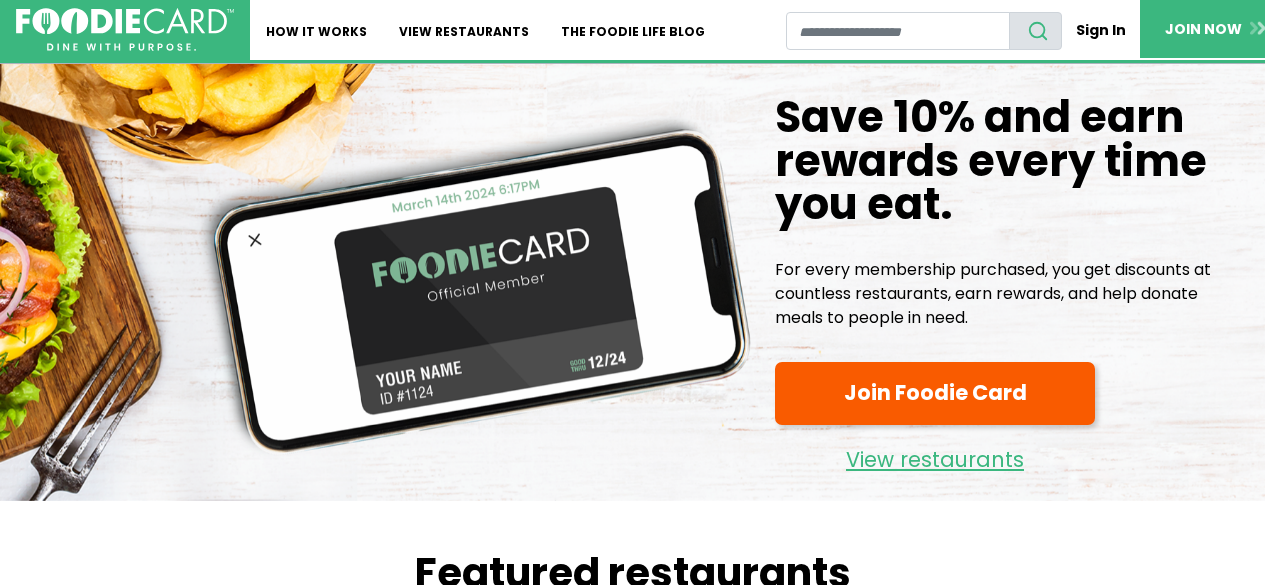 scroll, scrollTop: 0, scrollLeft: 0, axis: both 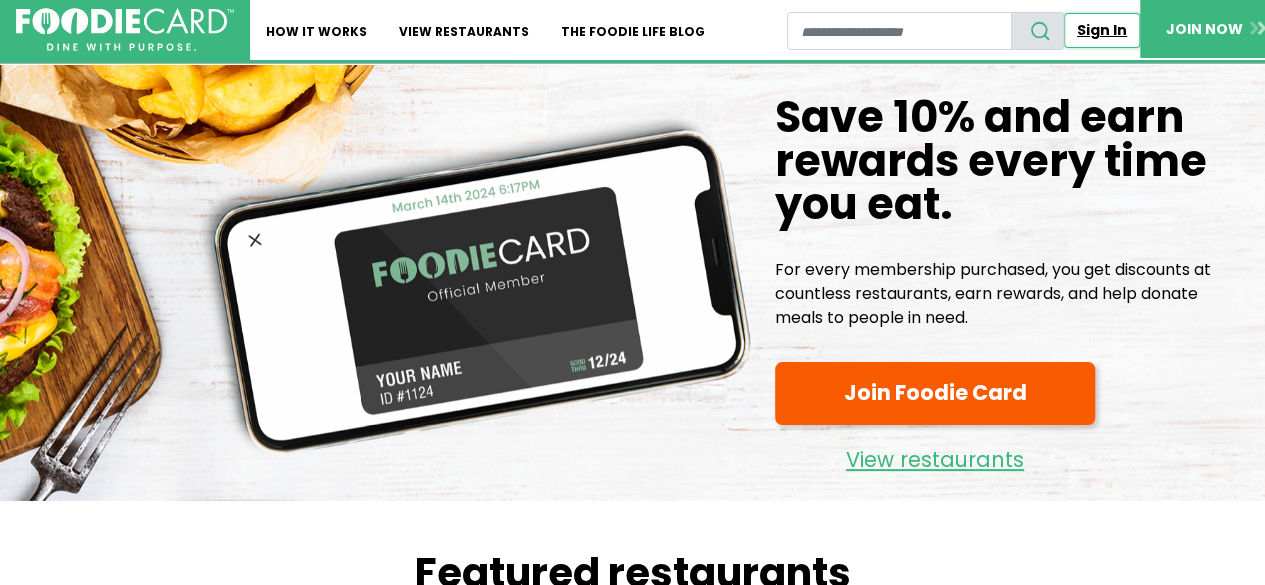 click on "Sign In" at bounding box center [1102, 30] 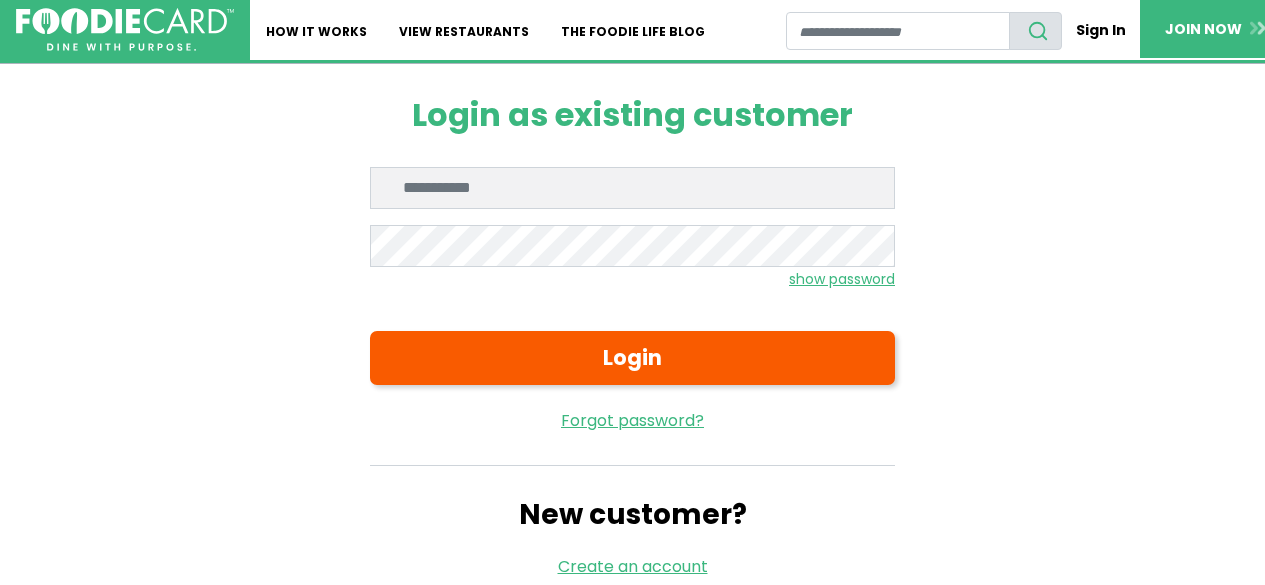 scroll, scrollTop: 0, scrollLeft: 0, axis: both 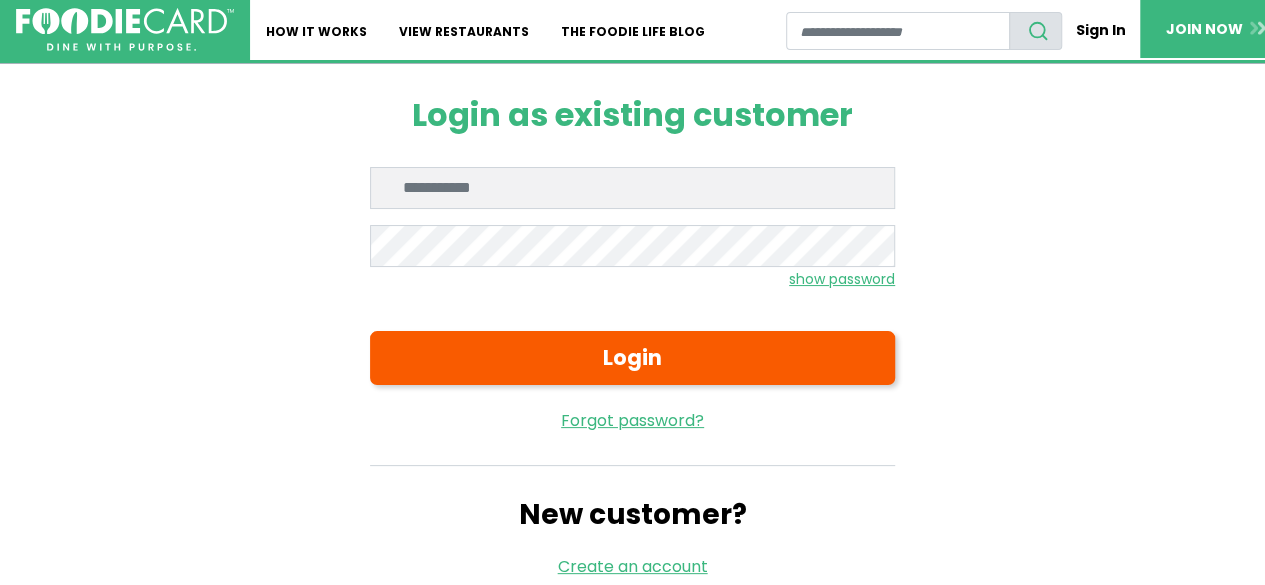 type on "**********" 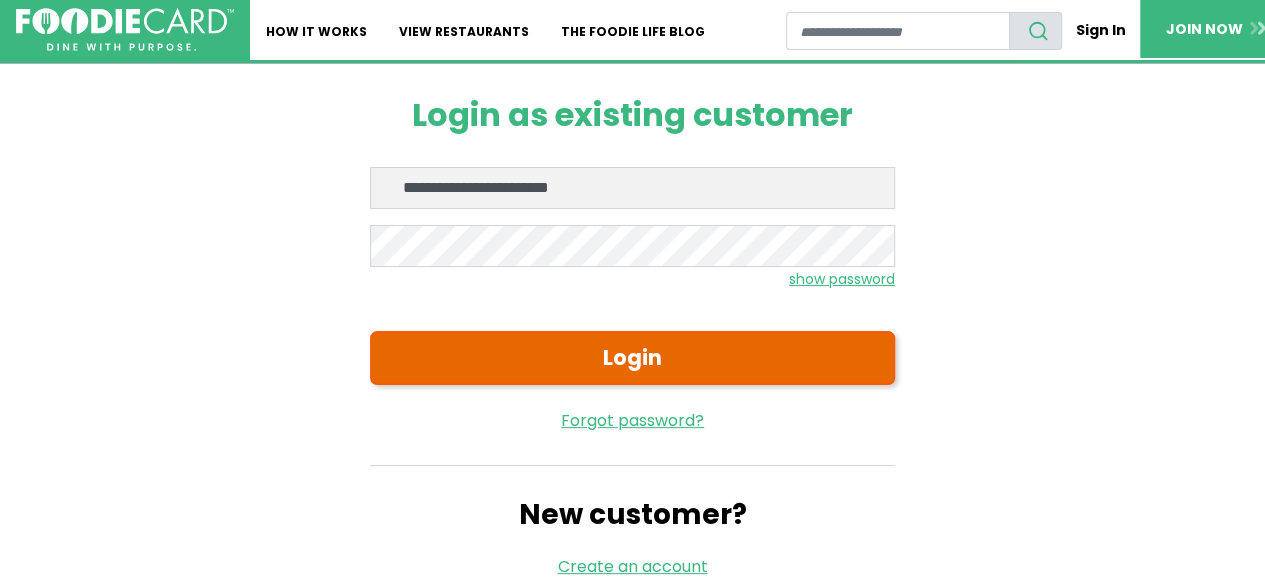 click on "Login" at bounding box center [632, 358] 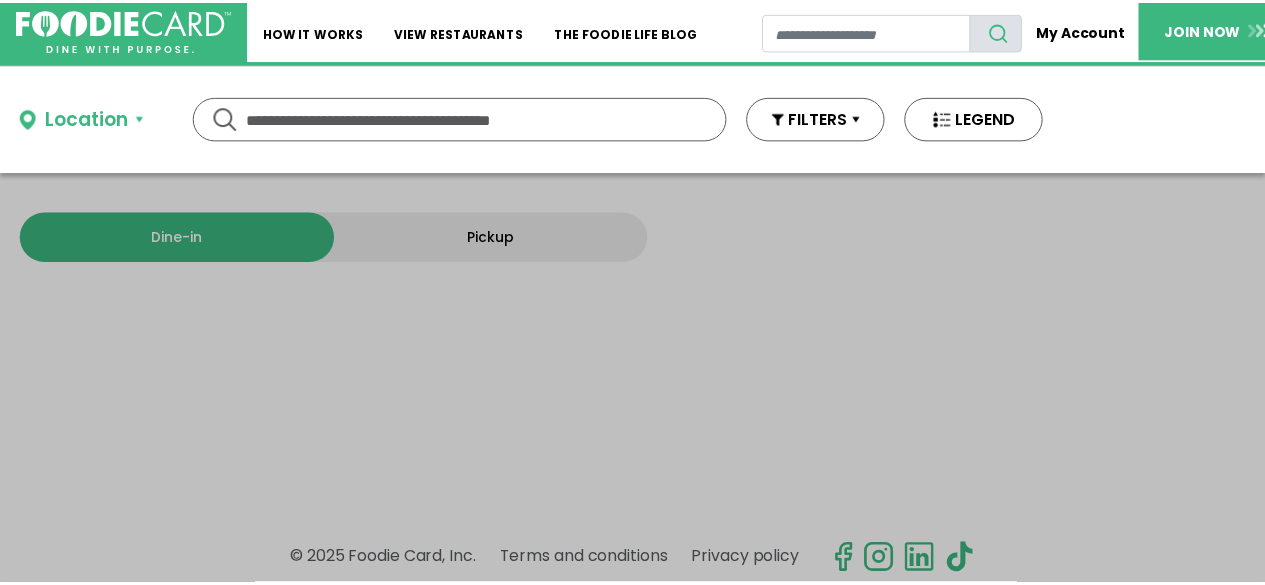 scroll, scrollTop: 0, scrollLeft: 0, axis: both 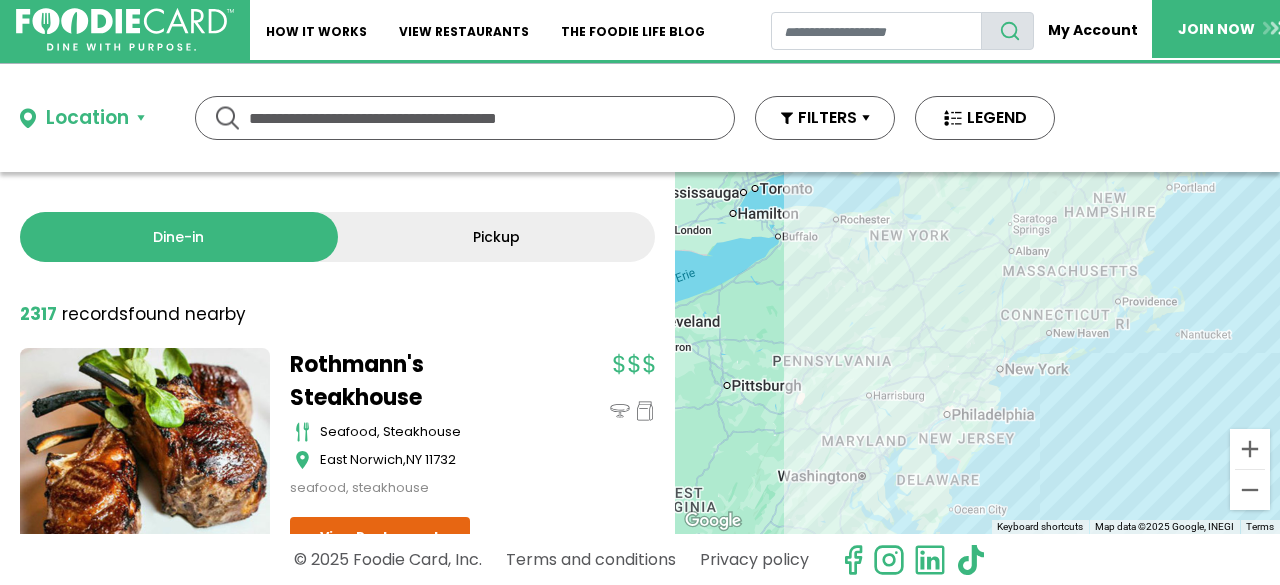 click at bounding box center (465, 118) 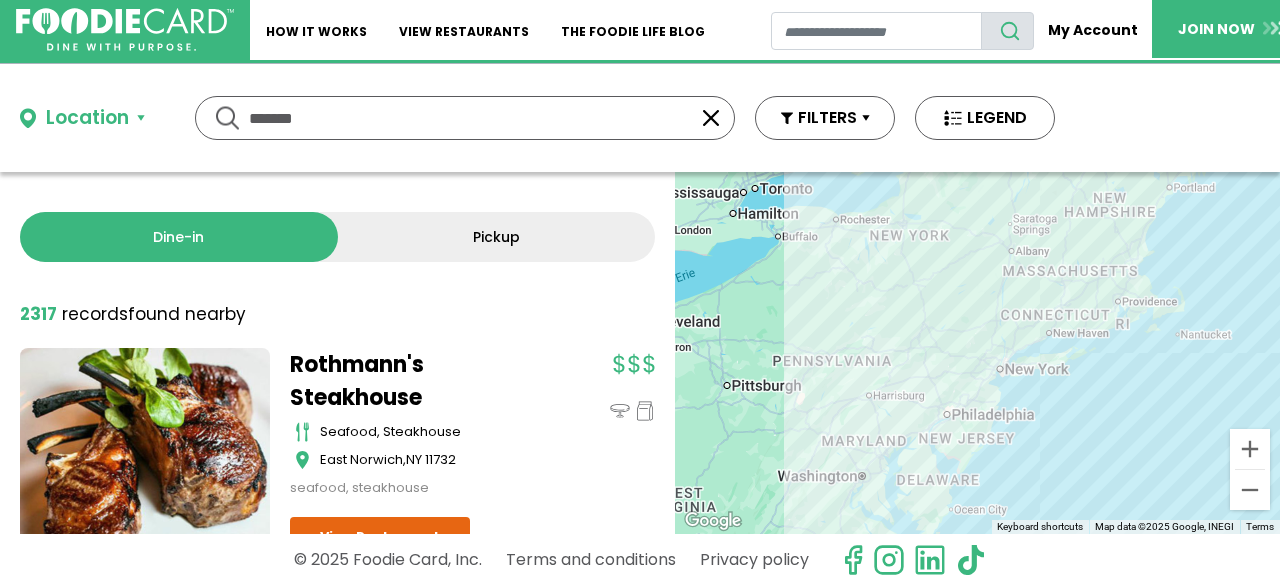 type on "*******" 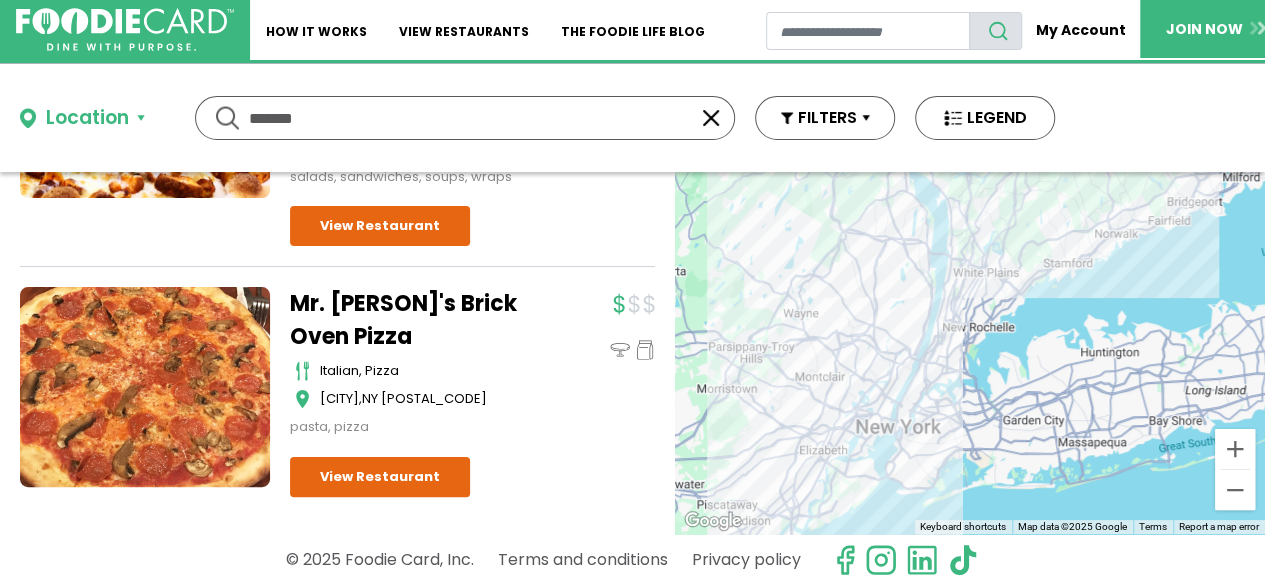 scroll, scrollTop: 0, scrollLeft: 0, axis: both 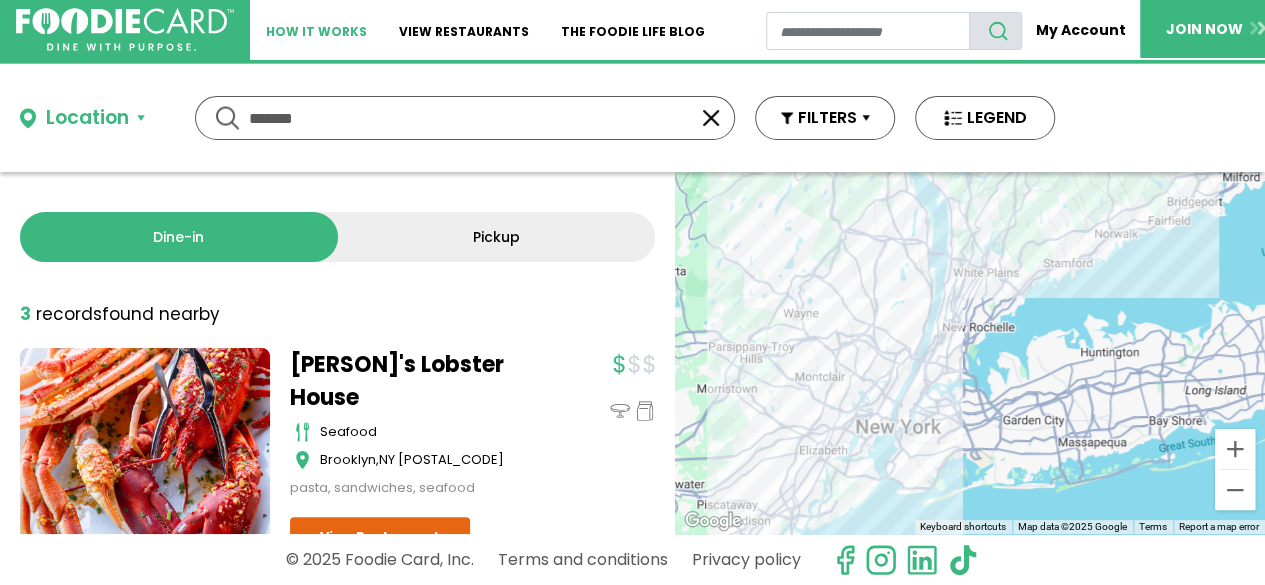 click on "How It Works" at bounding box center [316, 30] 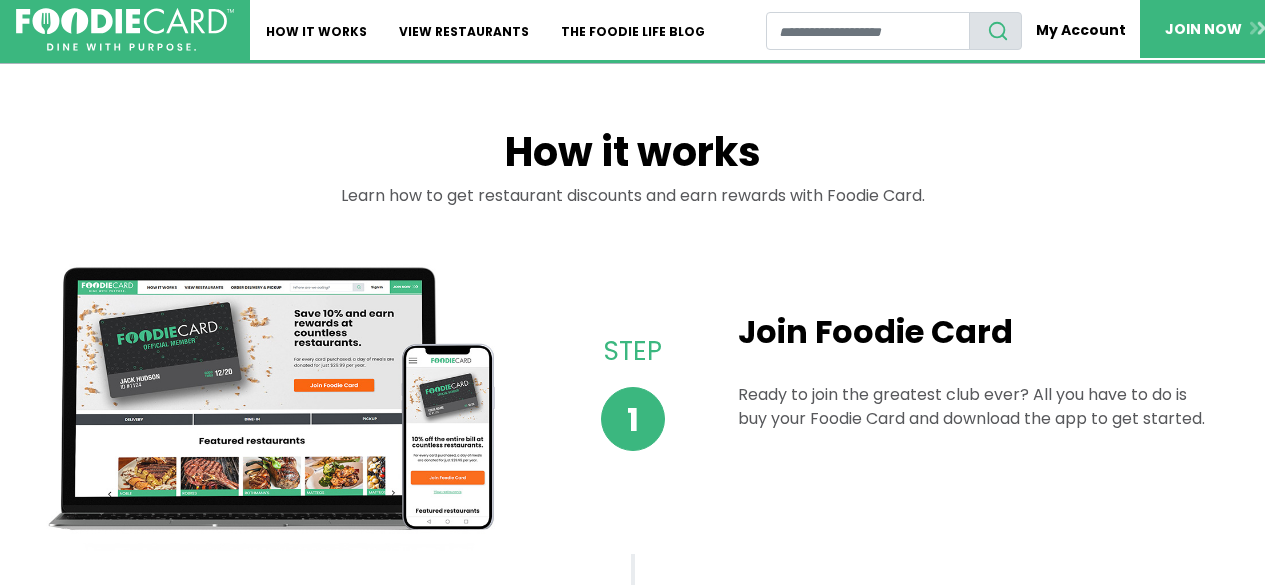 scroll, scrollTop: 0, scrollLeft: 0, axis: both 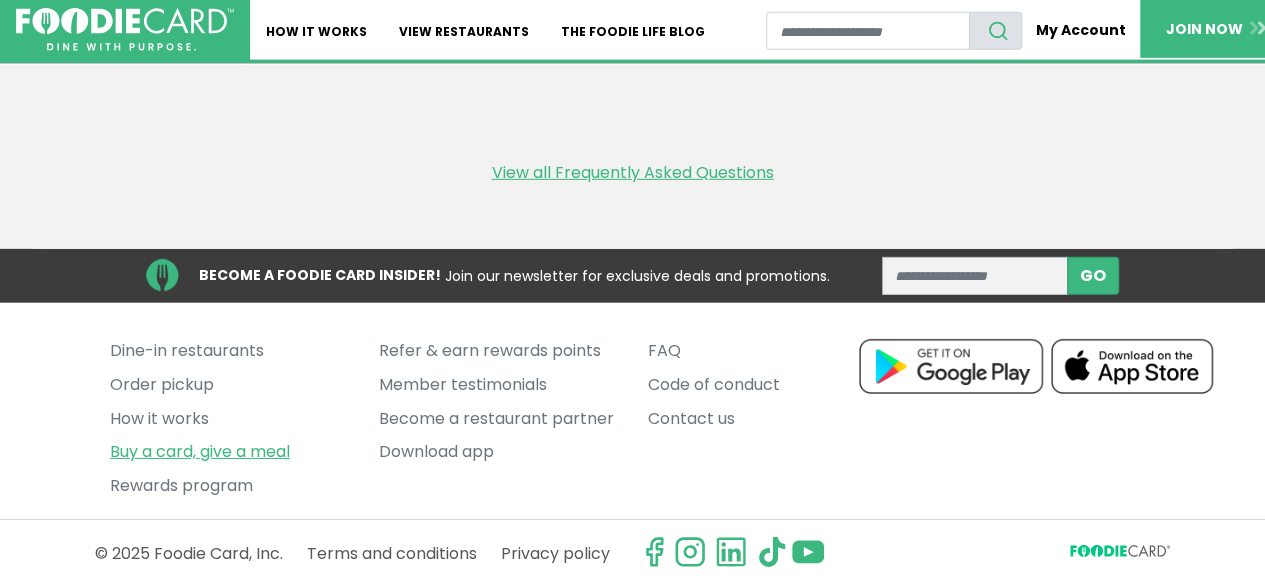 click on "Buy a card, give a meal" at bounding box center (229, 452) 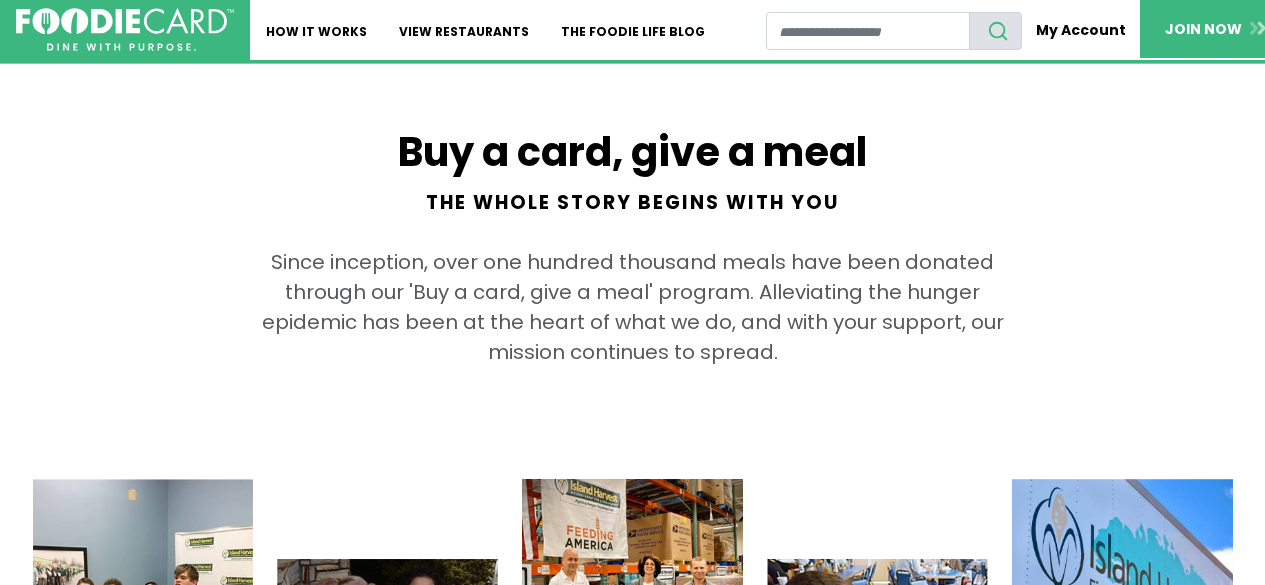 scroll, scrollTop: 0, scrollLeft: 0, axis: both 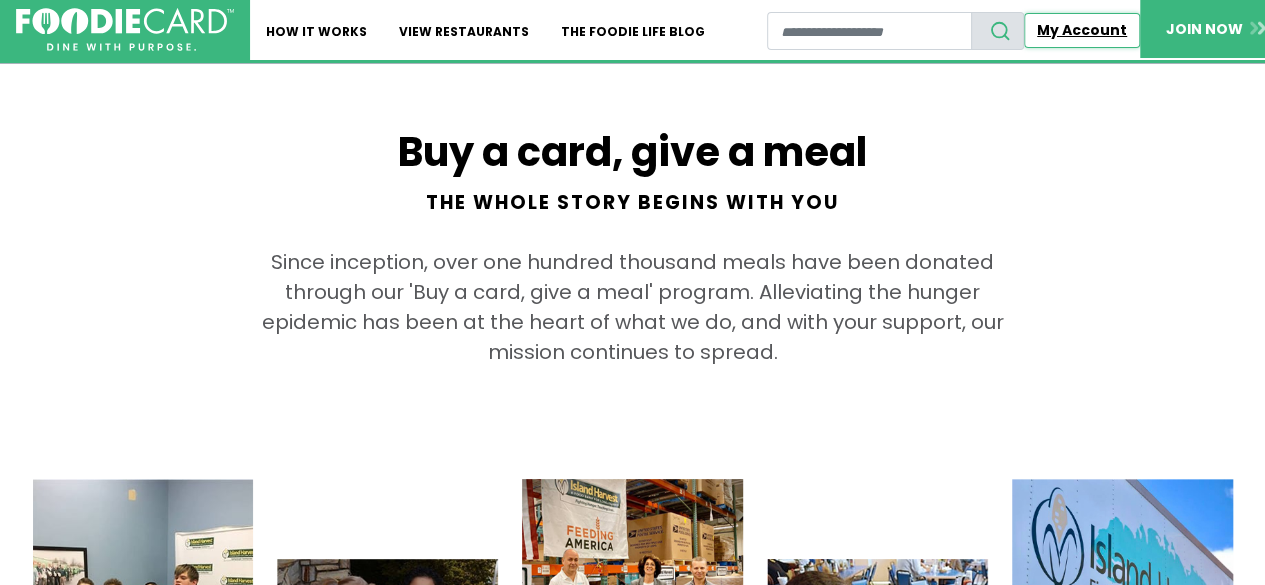 click on "My Account" at bounding box center (1082, 30) 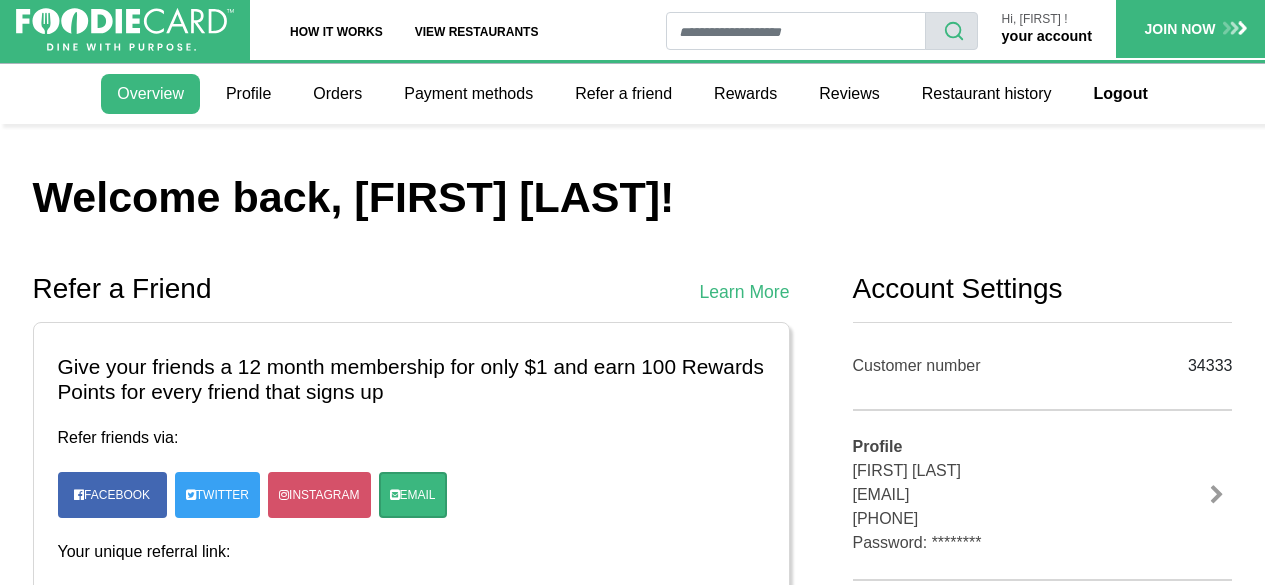 scroll, scrollTop: 0, scrollLeft: 0, axis: both 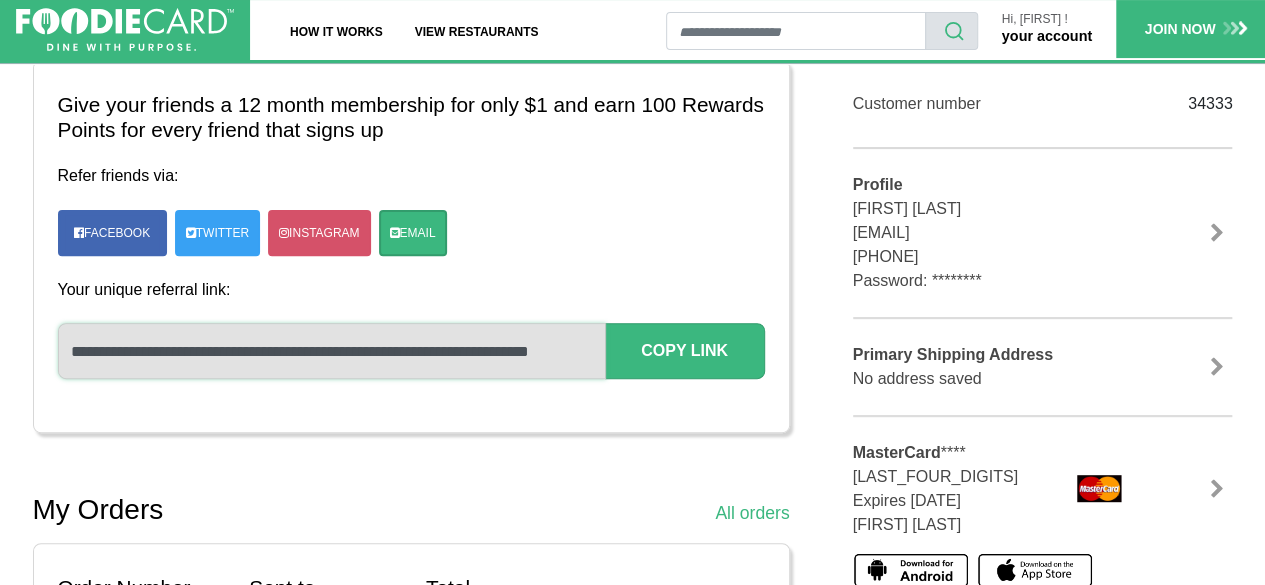 click on "**********" at bounding box center (332, 351) 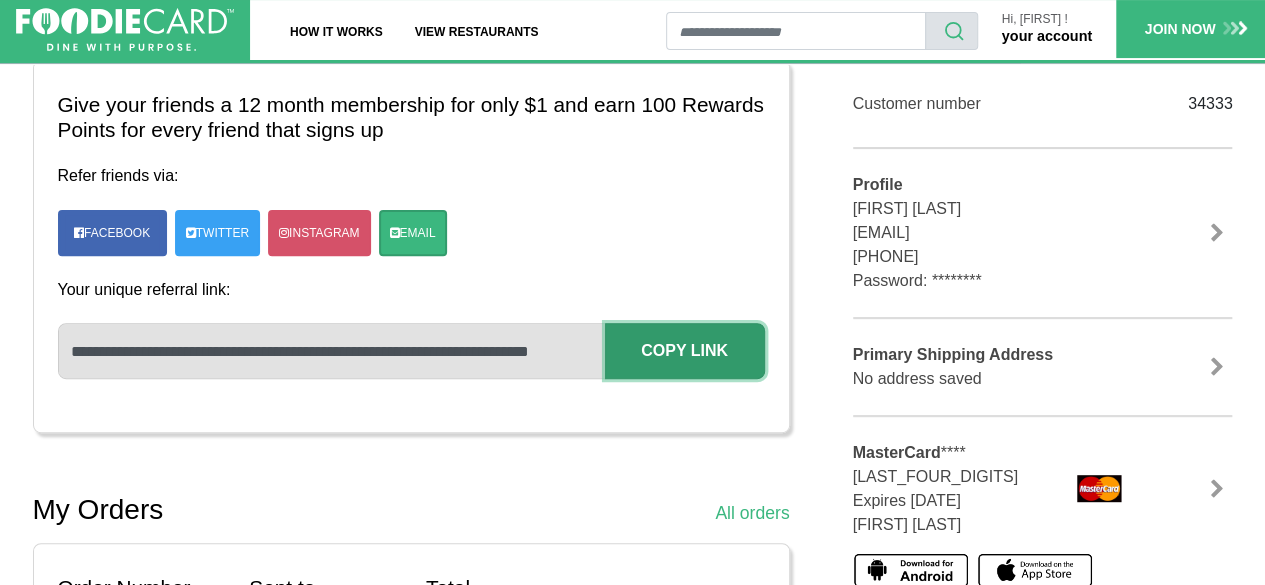click on "Copy Link" at bounding box center [685, 351] 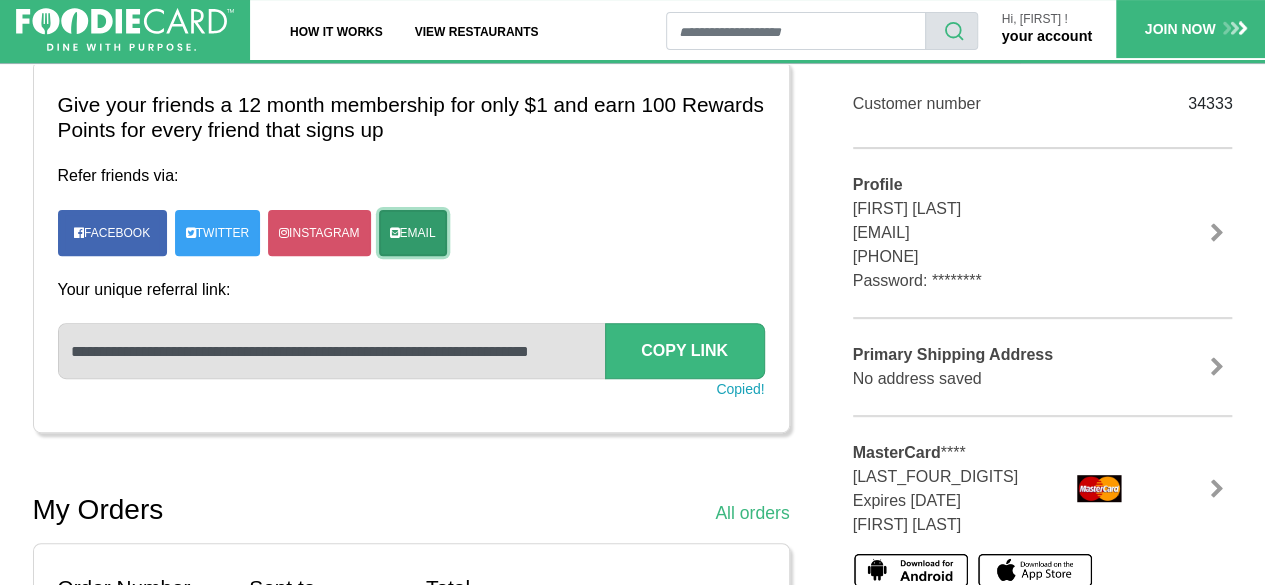click on "Email" at bounding box center (413, 233) 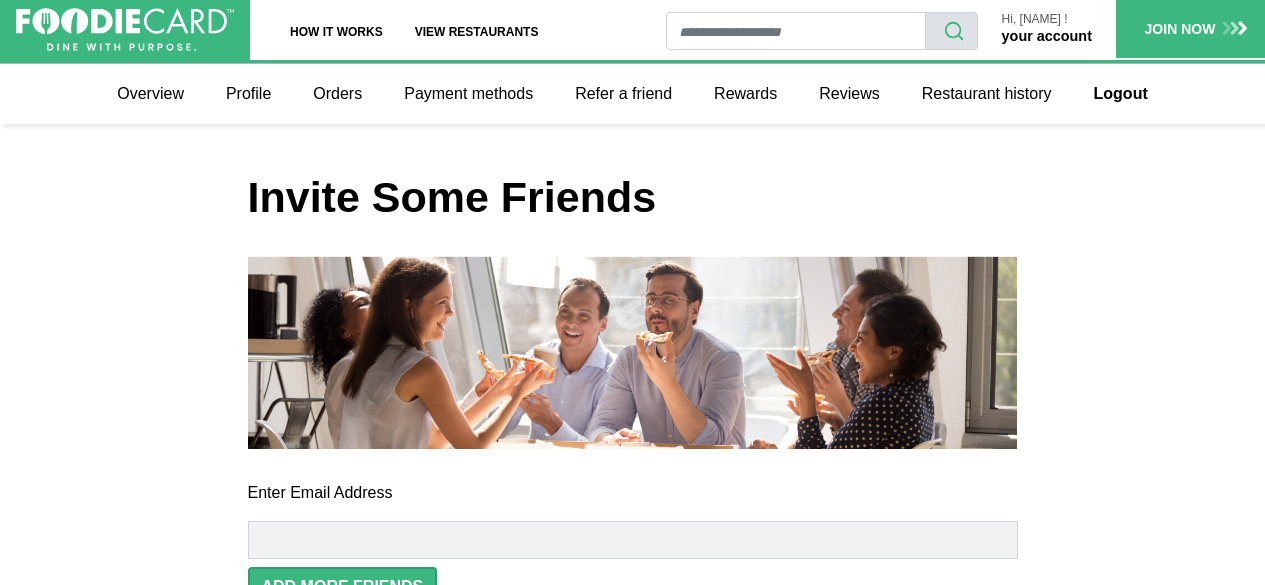scroll, scrollTop: 0, scrollLeft: 0, axis: both 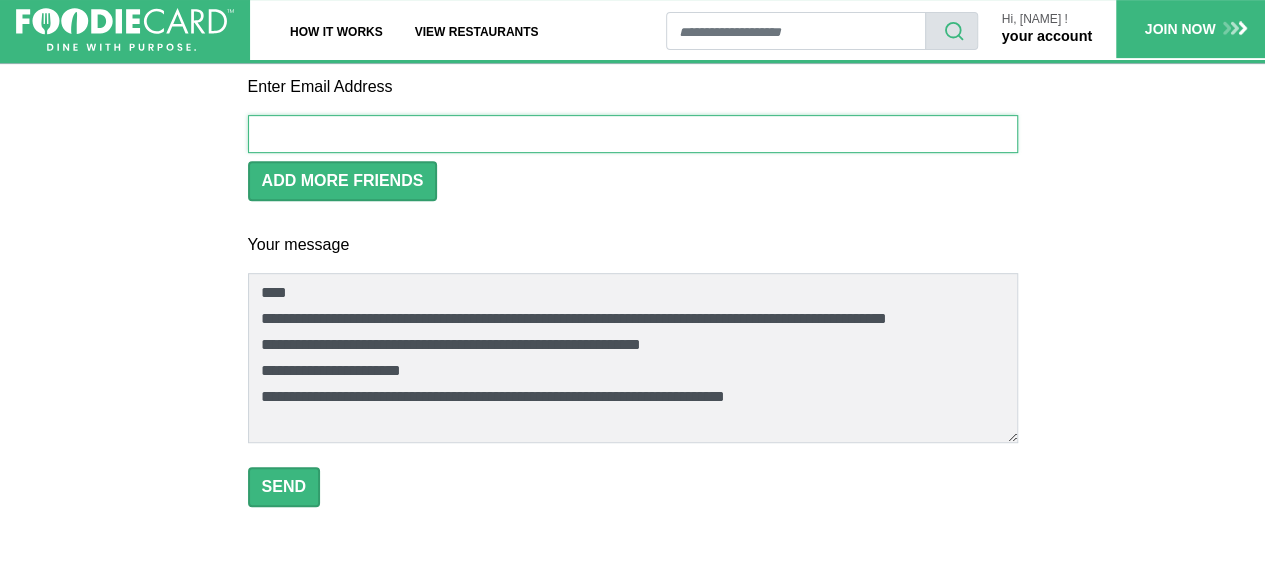 click at bounding box center [633, 134] 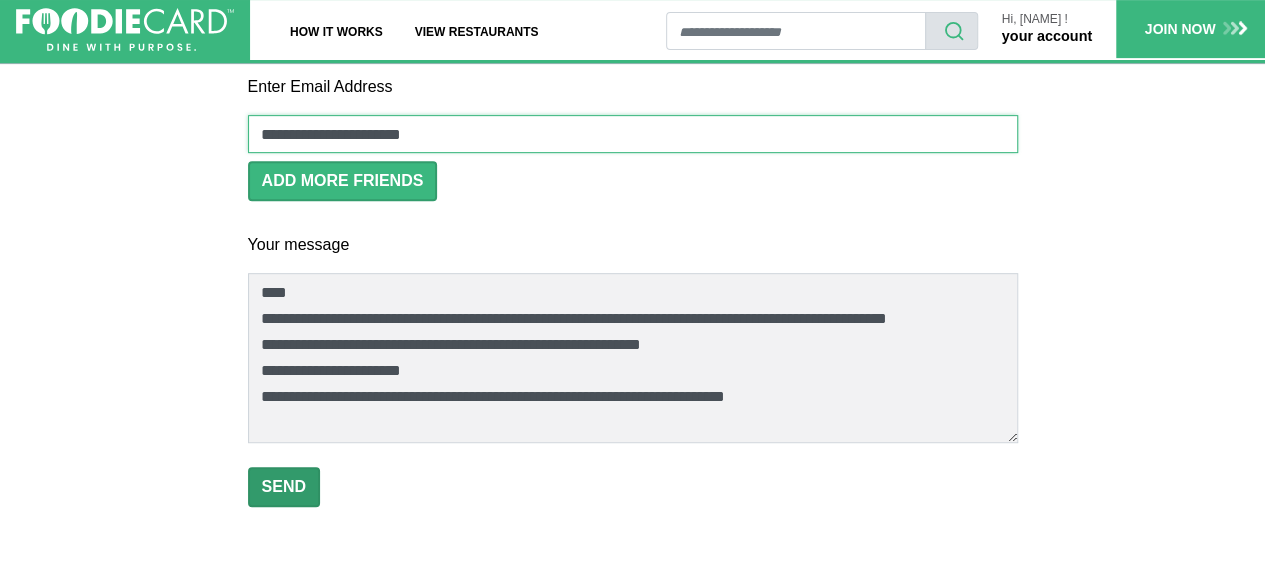 type on "**********" 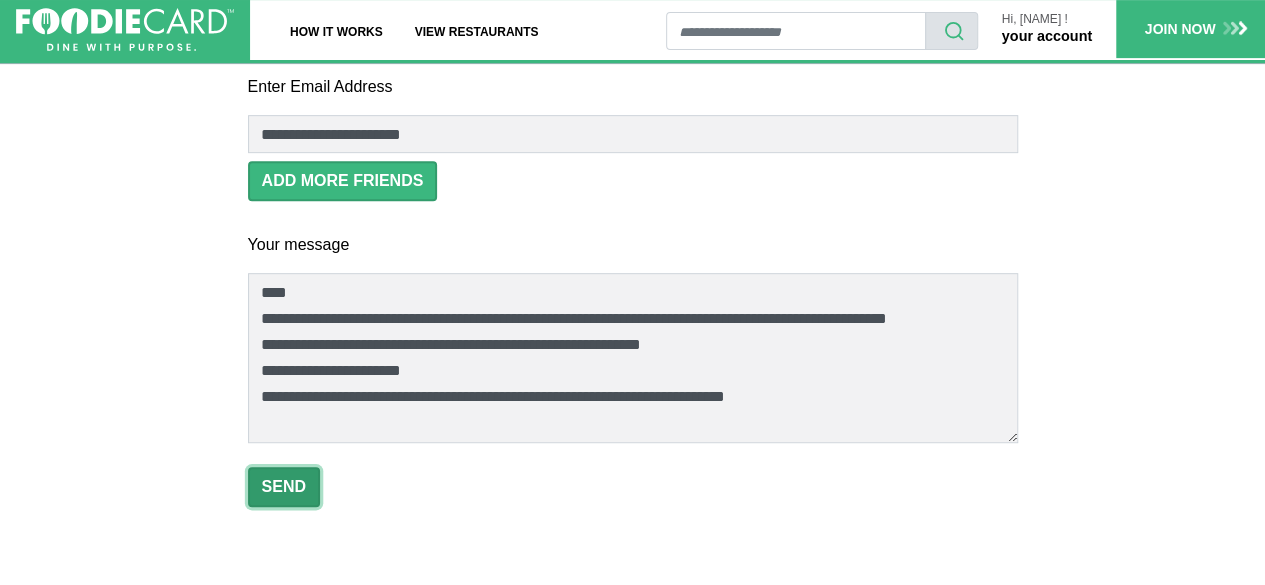 click on "Send" at bounding box center (284, 487) 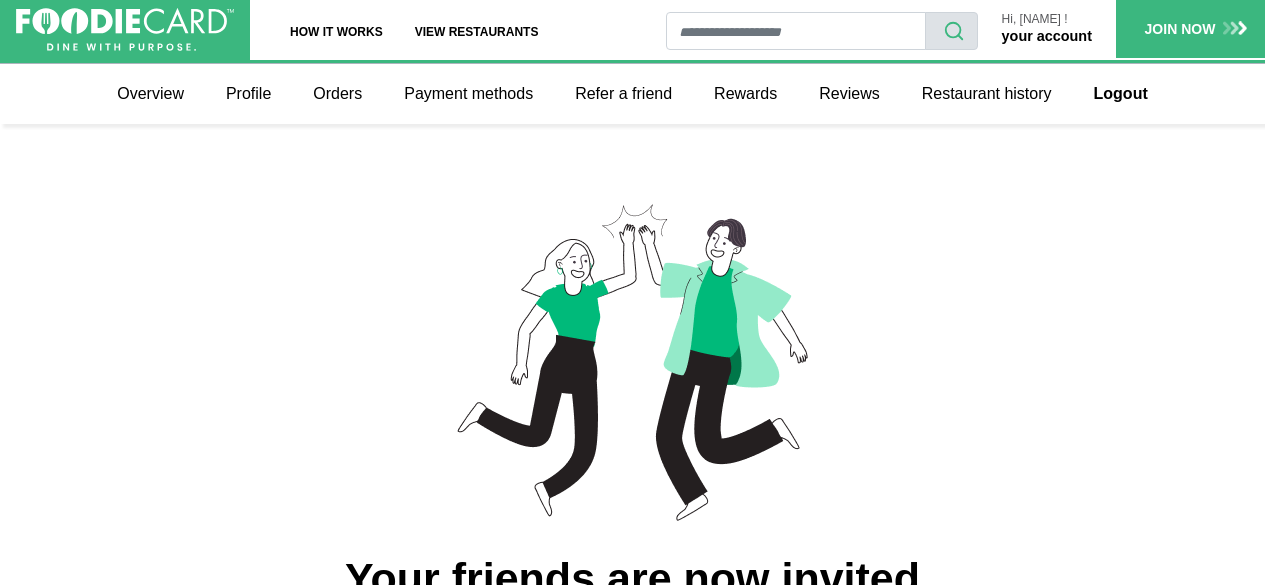 scroll, scrollTop: 0, scrollLeft: 0, axis: both 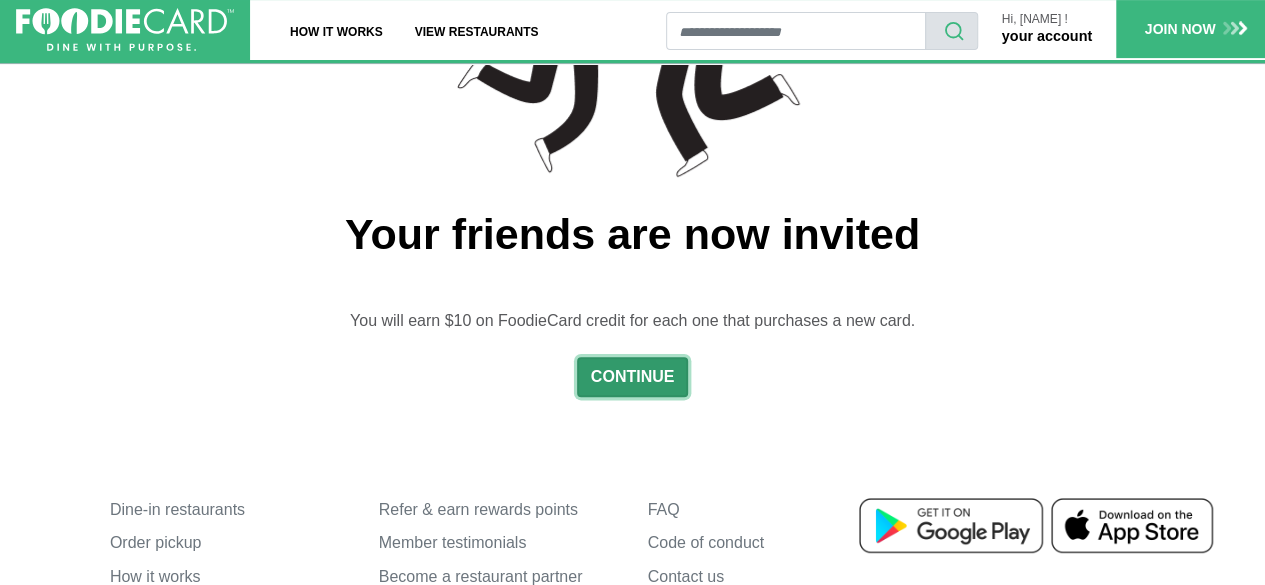 click on "Continue" at bounding box center [633, 377] 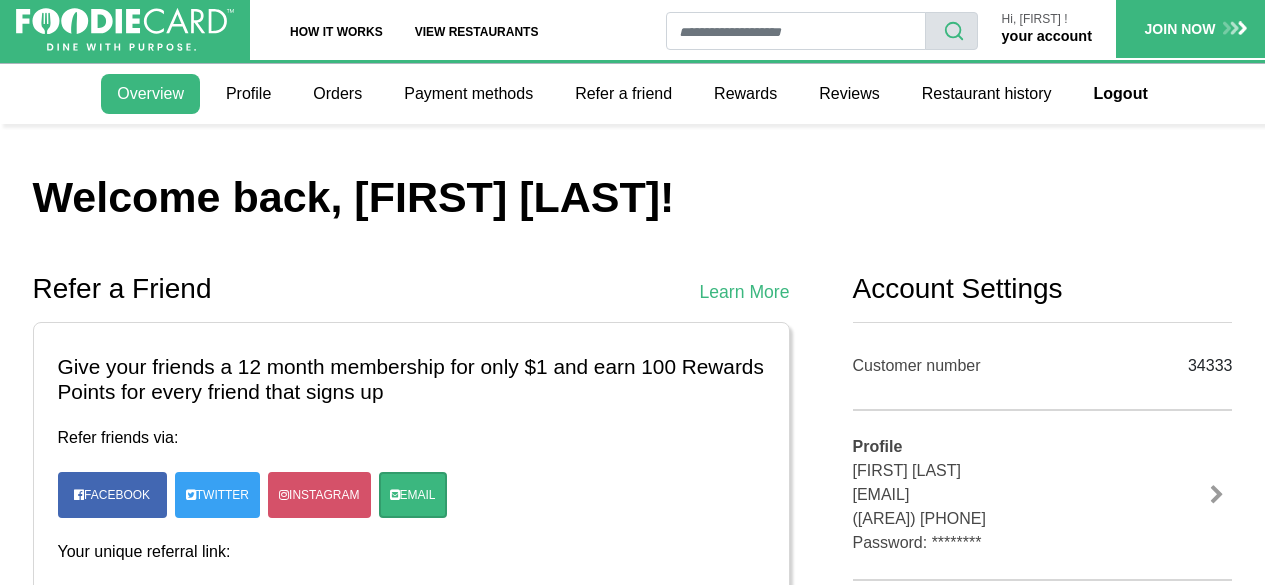 scroll, scrollTop: 262, scrollLeft: 0, axis: vertical 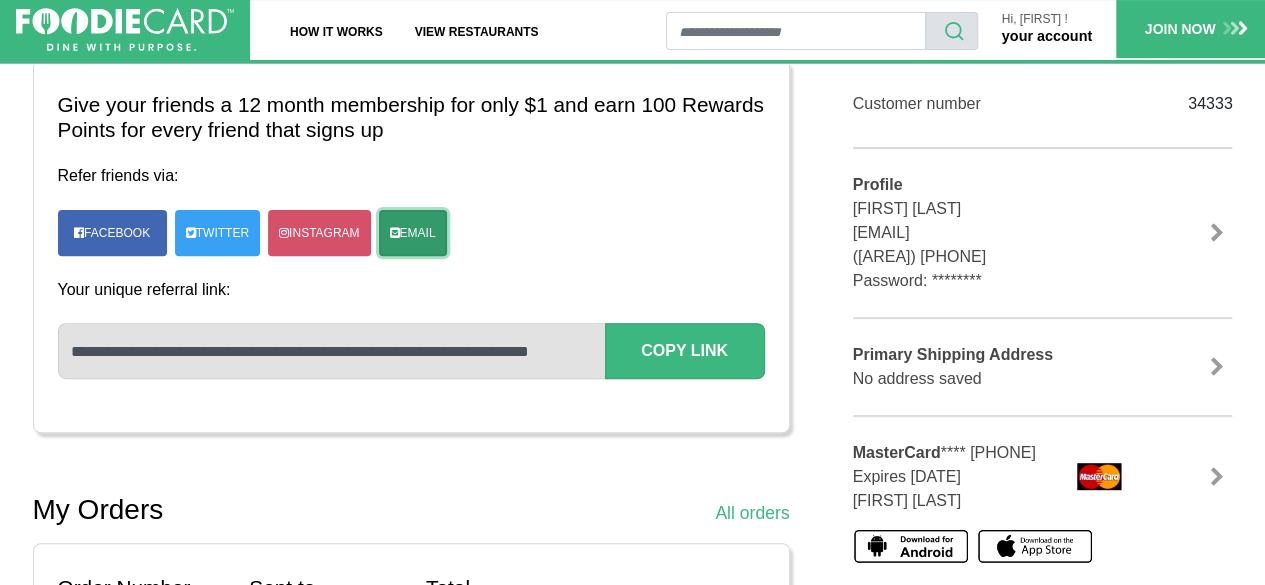 click on "Email" at bounding box center (418, 233) 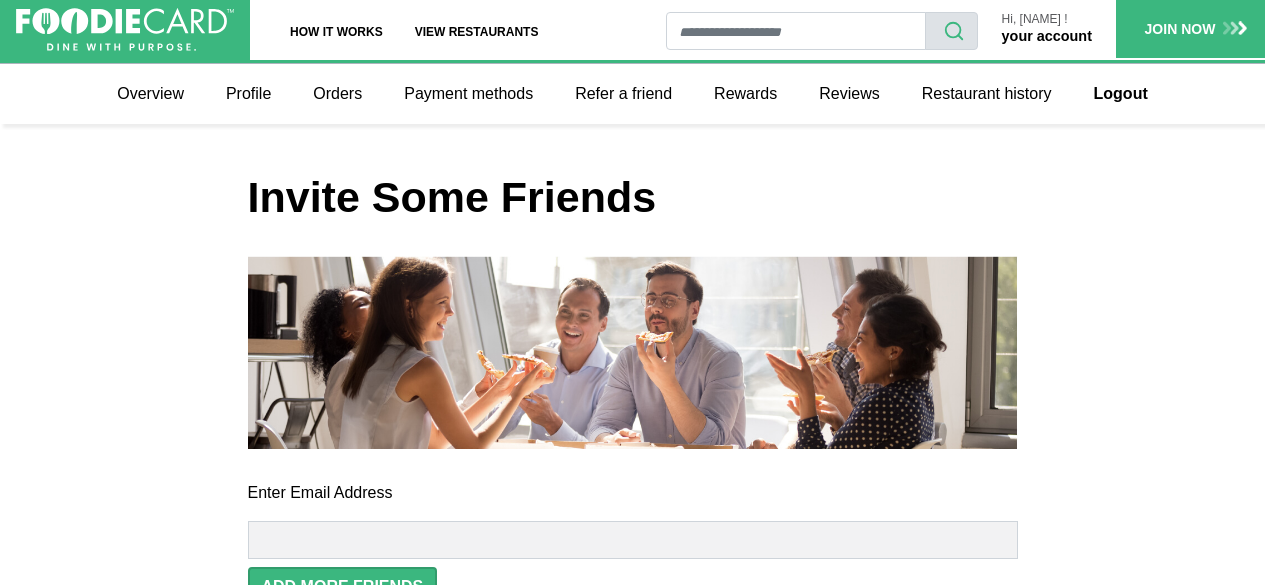 scroll, scrollTop: 0, scrollLeft: 0, axis: both 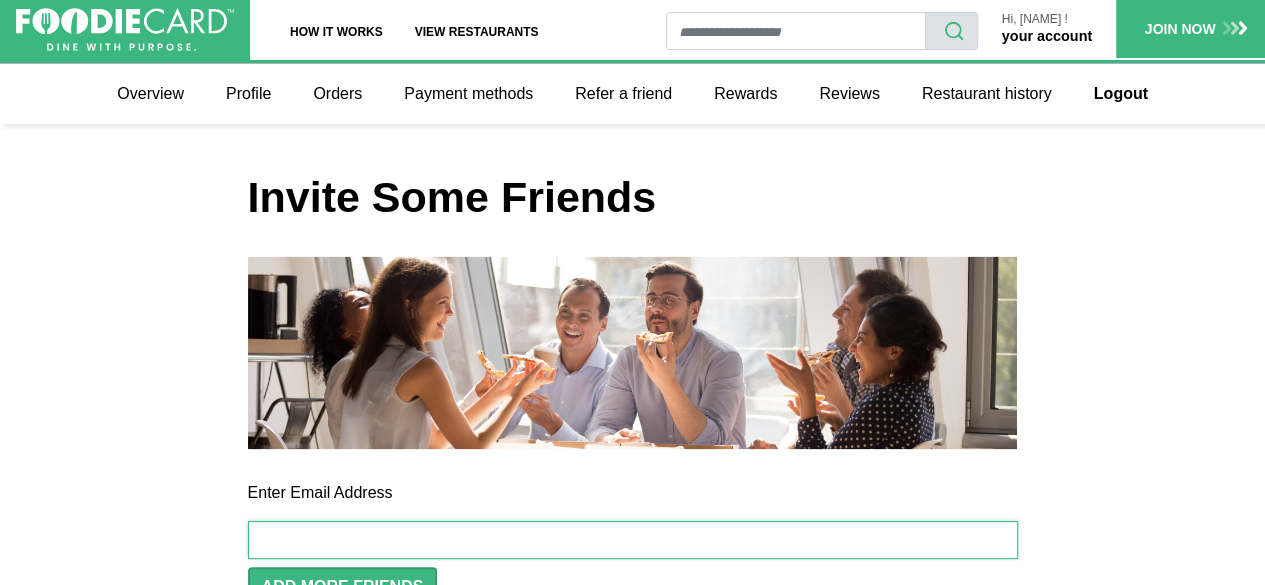 click at bounding box center (633, 540) 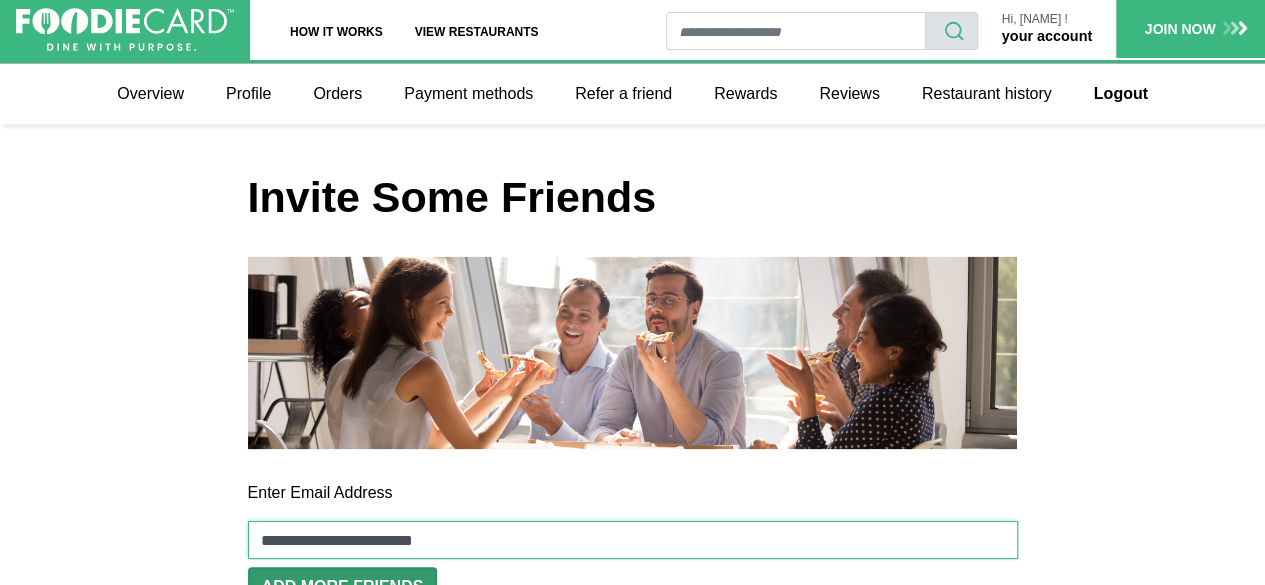 type on "**********" 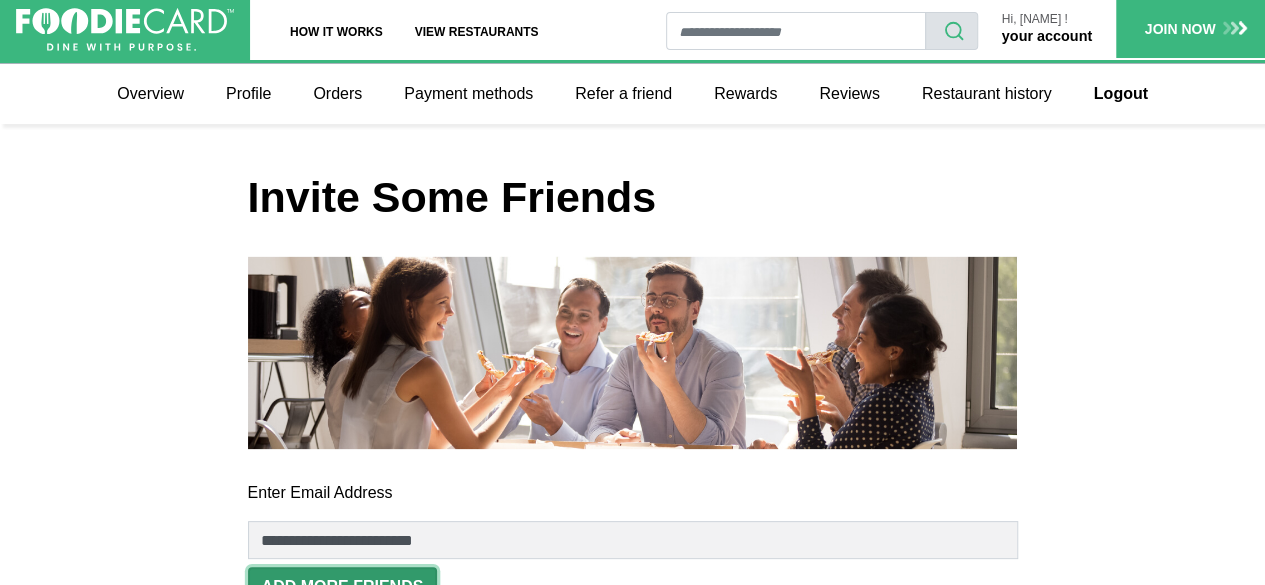 click on "ADD MORE FRIENDS" at bounding box center [343, 587] 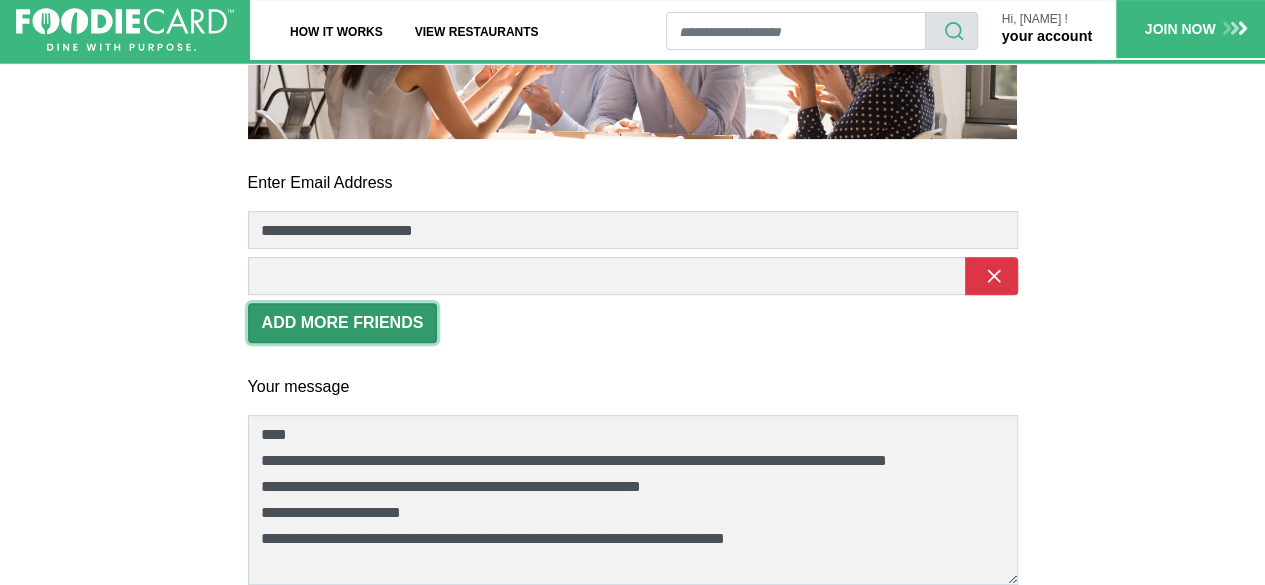 scroll, scrollTop: 312, scrollLeft: 0, axis: vertical 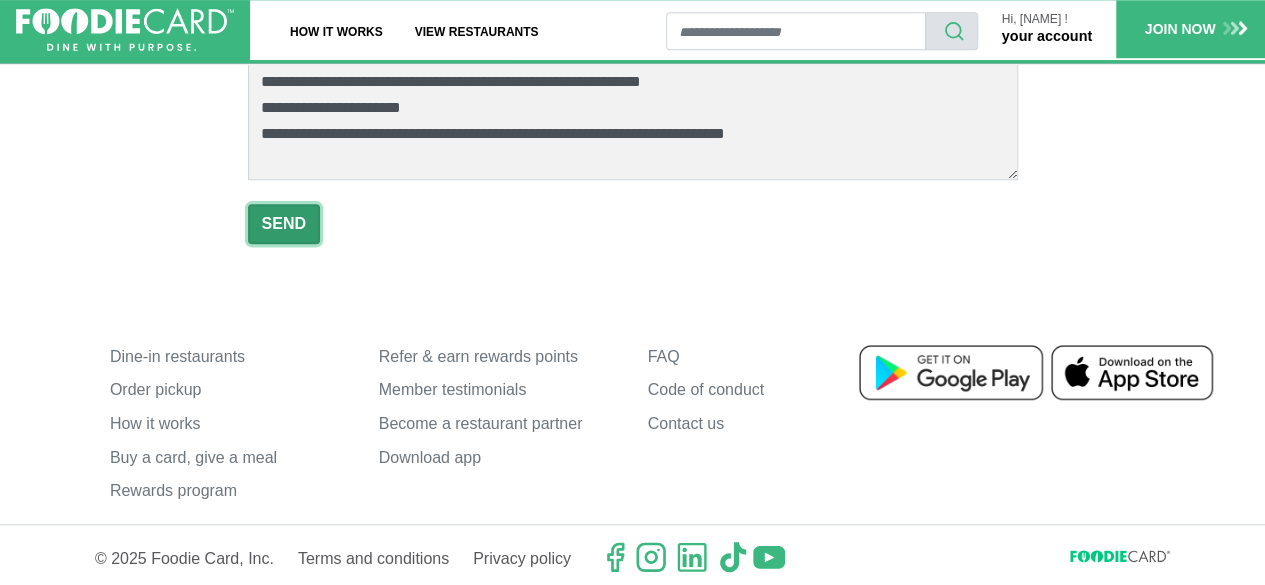 click on "Send" at bounding box center [284, 224] 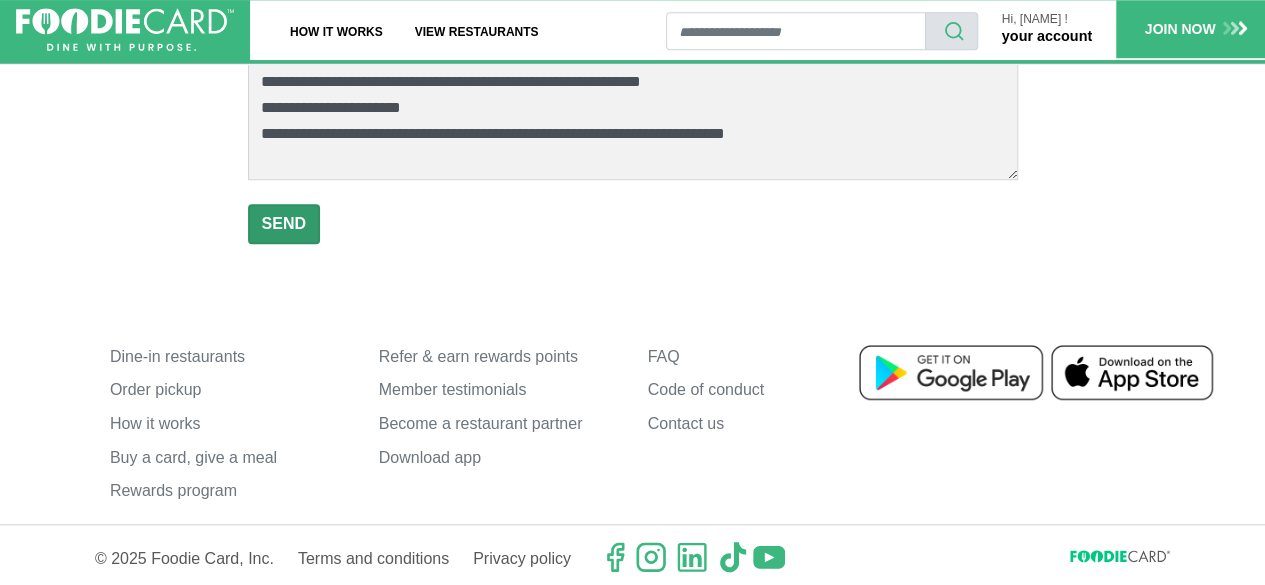 scroll, scrollTop: 566, scrollLeft: 0, axis: vertical 